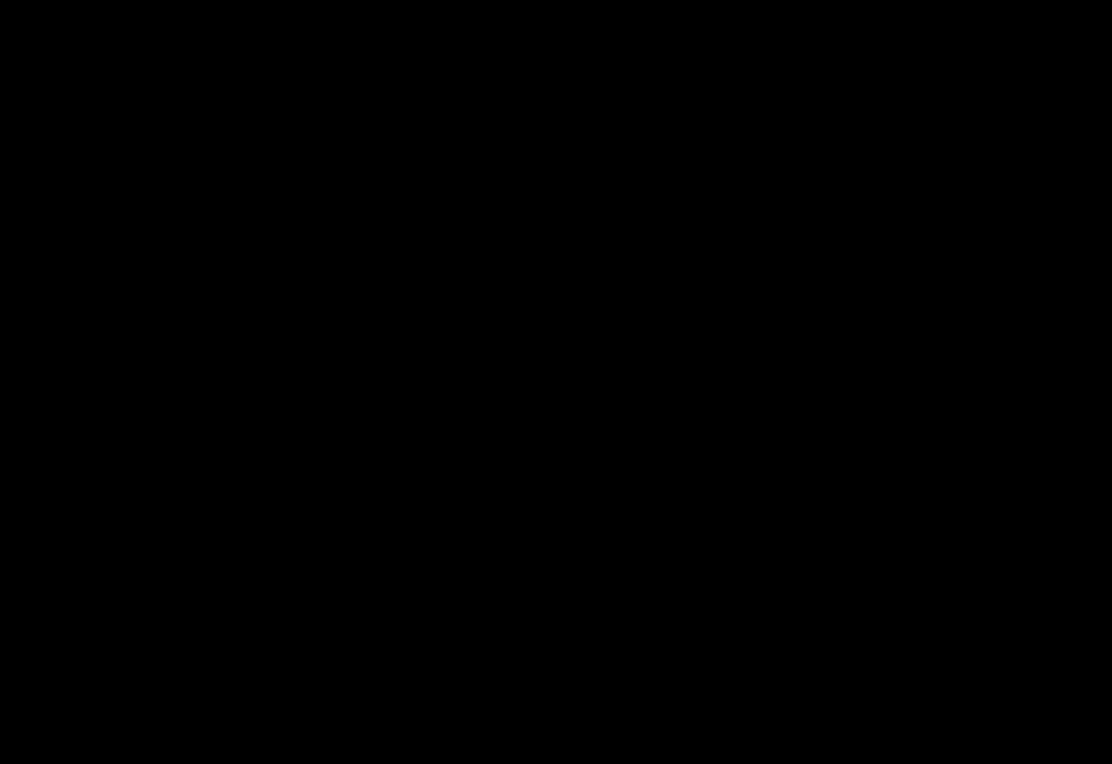 scroll, scrollTop: 0, scrollLeft: 0, axis: both 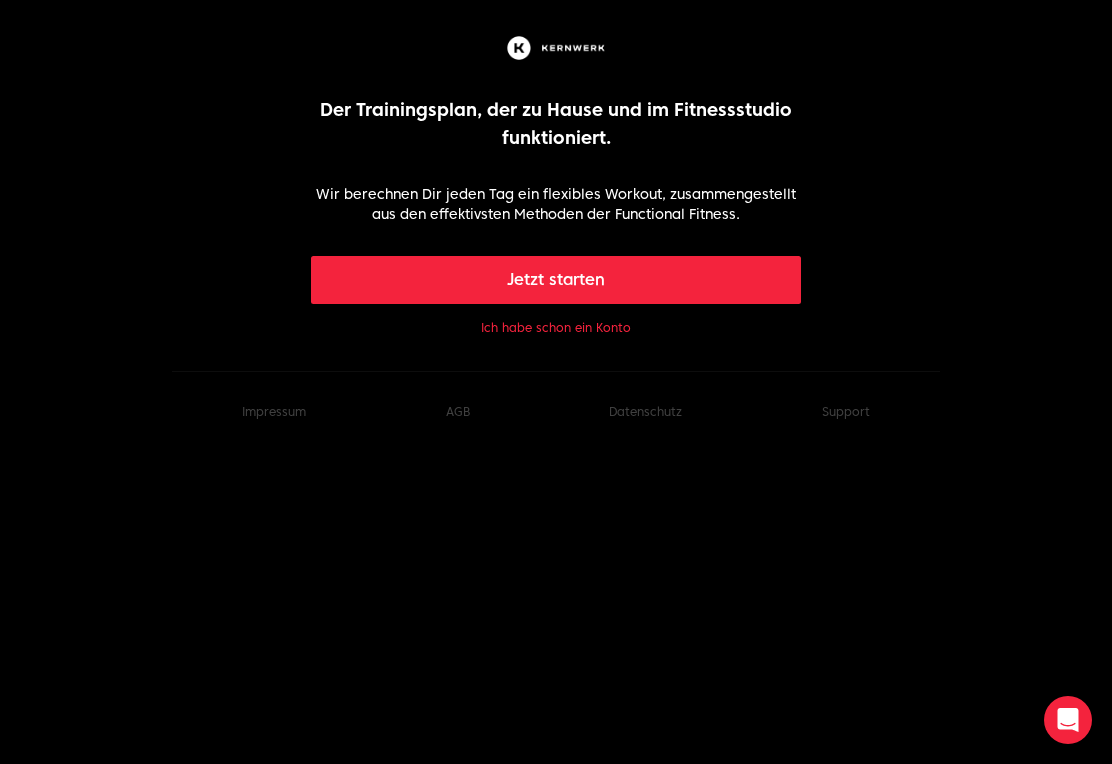 click on "Jetzt starten" at bounding box center (556, 280) 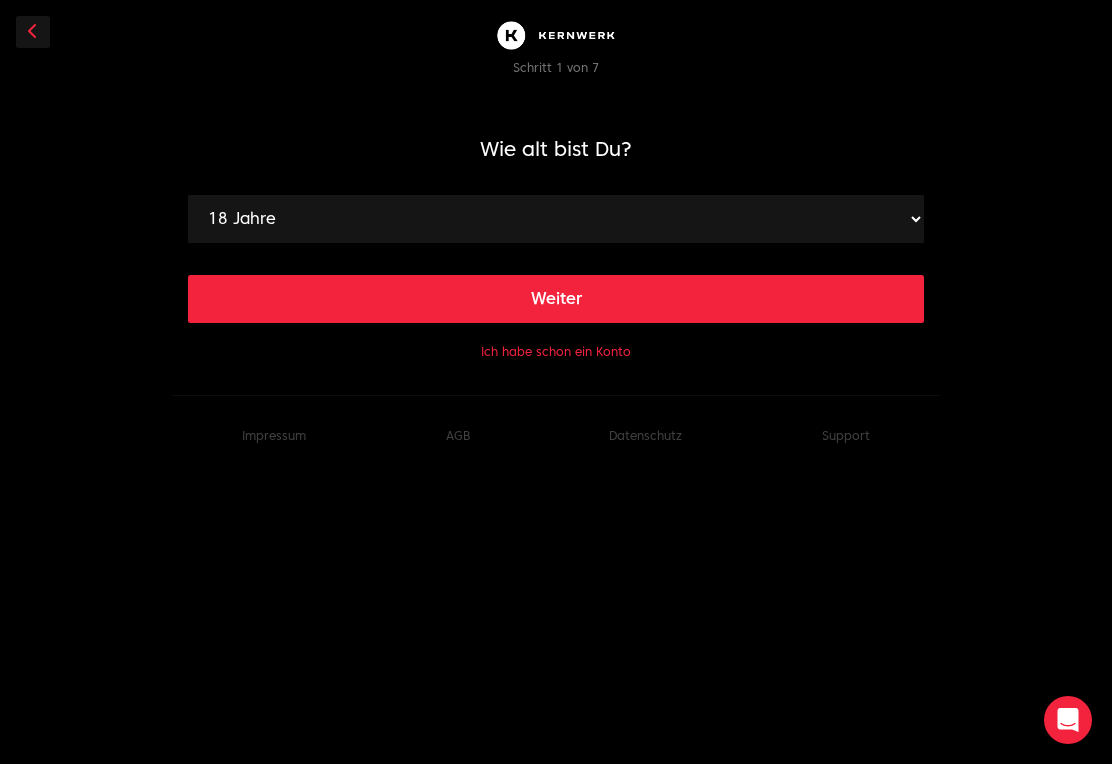 click on "18 Jahre 19 Jahre 20 Jahre 21 Jahre 22 Jahre 23 Jahre 24 Jahre 25 Jahre 26 Jahre 27 Jahre 28 Jahre 29 Jahre 30 Jahre 31 Jahre 32 Jahre 33 Jahre 34 Jahre 35 Jahre 36 Jahre 37 Jahre 38 Jahre 39 Jahre 40 Jahre 41 Jahre 42 Jahre 43 Jahre 44 Jahre 45 Jahre 46 Jahre 47 Jahre 48 Jahre 49 Jahre 50 Jahre 51 Jahre 52 Jahre 53 Jahre 54 Jahre 55 Jahre 56 Jahre 57 Jahre 58 Jahre 59 Jahre 60 Jahre 61 Jahre 62 Jahre 63 Jahre 64 Jahre 65 Jahre 66 Jahre 67 Jahre 68 Jahre 69 Jahre 70 Jahre 71 Jahre 72 Jahre 73 Jahre 74 Jahre 75 Jahre 76 Jahre 77 Jahre 78 Jahre 79 Jahre 80 Jahre 81 Jahre 82 Jahre 83 Jahre 84 Jahre 85 Jahre 86 Jahre 87 Jahre 88 Jahre 89 Jahre 90 Jahre 91 Jahre 92 Jahre 93 Jahre 94 Jahre 95 Jahre 96 Jahre 97 Jahre 98 Jahre 99 Jahre" at bounding box center [556, 219] 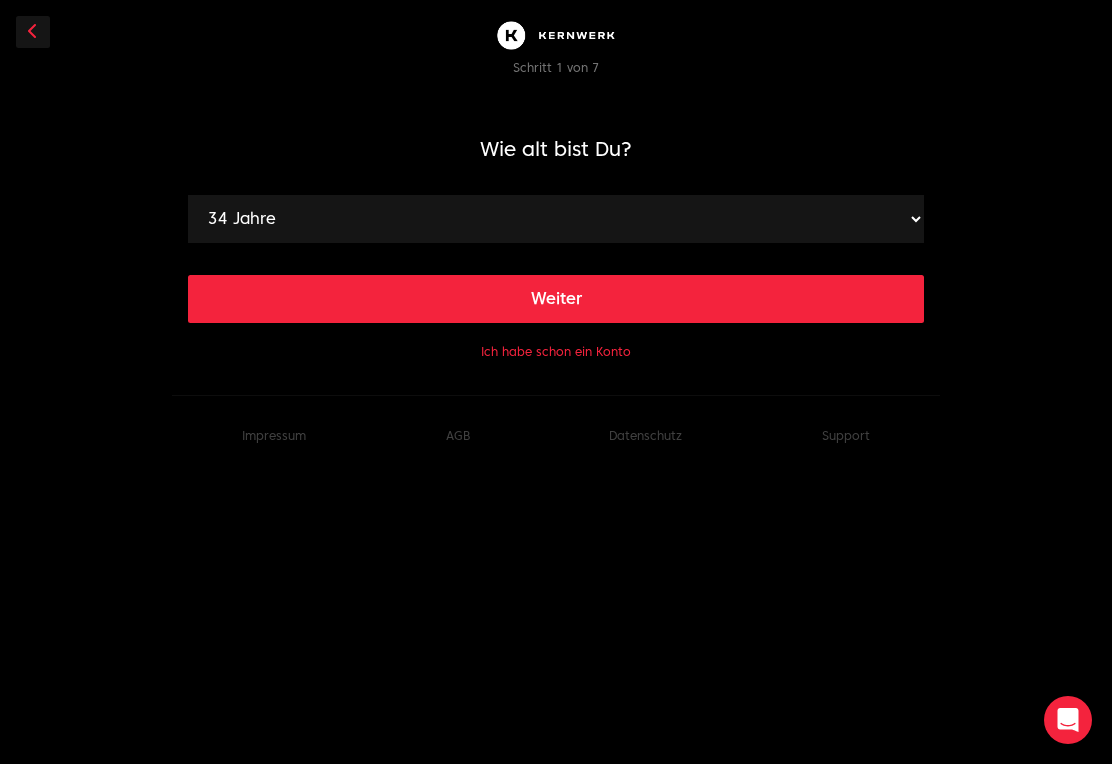 click on "18 Jahre 19 Jahre 20 Jahre 21 Jahre 22 Jahre 23 Jahre 24 Jahre 25 Jahre 26 Jahre 27 Jahre 28 Jahre 29 Jahre 30 Jahre 31 Jahre 32 Jahre 33 Jahre 34 Jahre 35 Jahre 36 Jahre 37 Jahre 38 Jahre 39 Jahre 40 Jahre 41 Jahre 42 Jahre 43 Jahre 44 Jahre 45 Jahre 46 Jahre 47 Jahre 48 Jahre 49 Jahre 50 Jahre 51 Jahre 52 Jahre 53 Jahre 54 Jahre 55 Jahre 56 Jahre 57 Jahre 58 Jahre 59 Jahre 60 Jahre 61 Jahre 62 Jahre 63 Jahre 64 Jahre 65 Jahre 66 Jahre 67 Jahre 68 Jahre 69 Jahre 70 Jahre 71 Jahre 72 Jahre 73 Jahre 74 Jahre 75 Jahre 76 Jahre 77 Jahre 78 Jahre 79 Jahre 80 Jahre 81 Jahre 82 Jahre 83 Jahre 84 Jahre 85 Jahre 86 Jahre 87 Jahre 88 Jahre 89 Jahre 90 Jahre 91 Jahre 92 Jahre 93 Jahre 94 Jahre 95 Jahre 96 Jahre 97 Jahre 98 Jahre 99 Jahre" at bounding box center (556, 219) 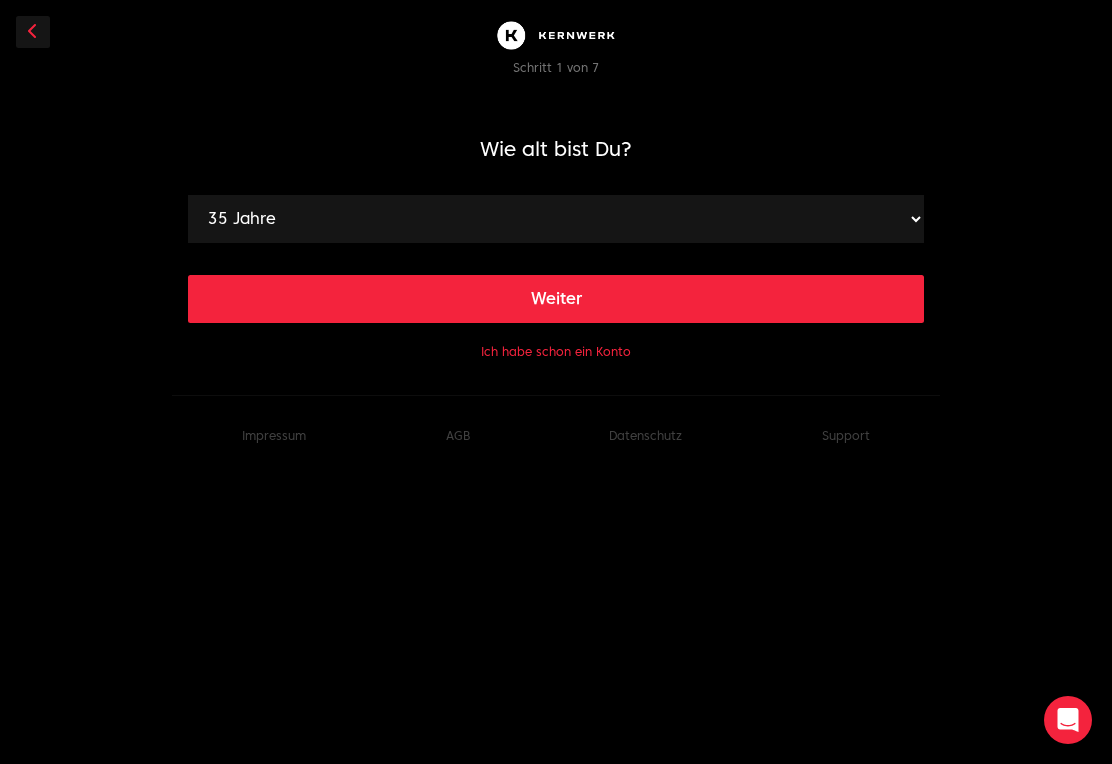 click on "Weiter" at bounding box center [556, 299] 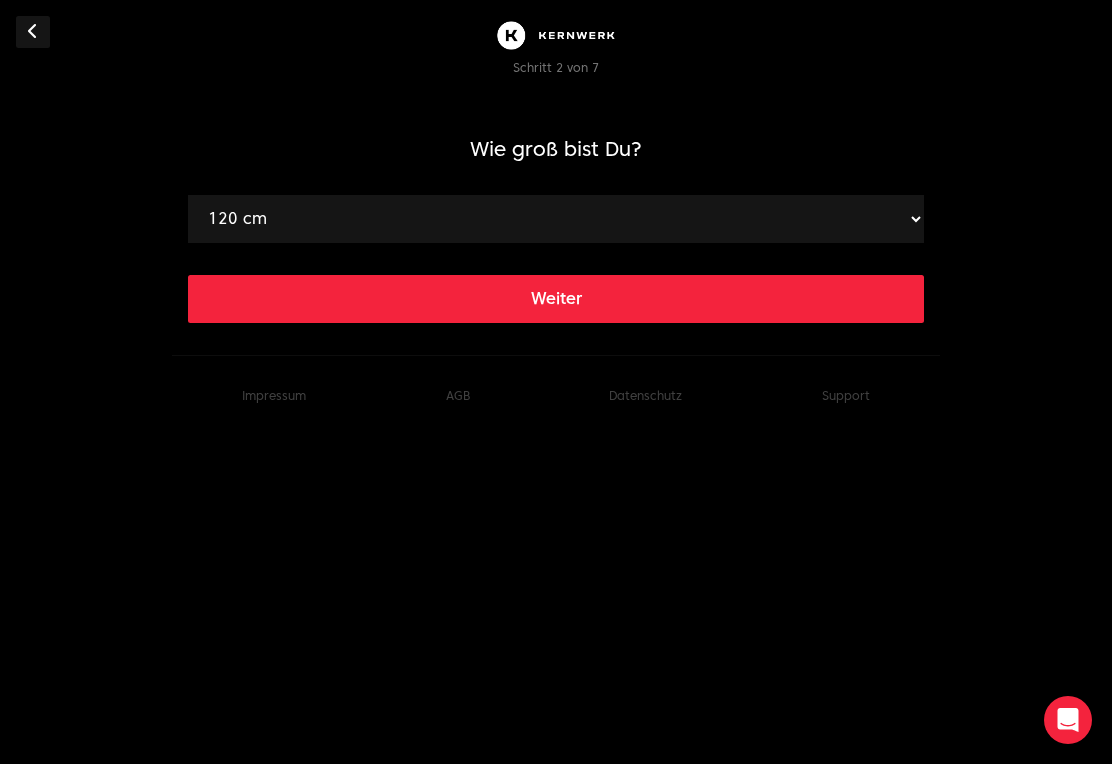 click on "120 cm 121 cm 122 cm 123 cm 124 cm 125 cm 126 cm 127 cm 128 cm 129 cm 130 cm 131 cm 132 cm 133 cm 134 cm 135 cm 136 cm 137 cm 138 cm 139 cm 140 cm 141 cm 142 cm 143 cm 144 cm 145 cm 146 cm 147 cm 148 cm 149 cm 150 cm 151 cm 152 cm 153 cm 154 cm 155 cm 156 cm 157 cm 158 cm 159 cm 160 cm 161 cm 162 cm 163 cm 164 cm 165 cm 166 cm 167 cm 168 cm 169 cm 170 cm 171 cm 172 cm 173 cm 174 cm 175 cm 176 cm 177 cm 178 cm 179 cm 180 cm 181 cm 182 cm 183 cm 184 cm 185 cm 186 cm 187 cm 188 cm 189 cm 190 cm 191 cm 192 cm 193 cm 194 cm 195 cm 196 cm 197 cm 198 cm 199 cm 200 cm 201 cm 202 cm 203 cm 204 cm 205 cm 206 cm 207 cm 208 cm 209 cm 210 cm 211 cm 212 cm 213 cm 214 cm 215 cm 216 cm 217 cm 218 cm 219 cm" at bounding box center (556, 219) 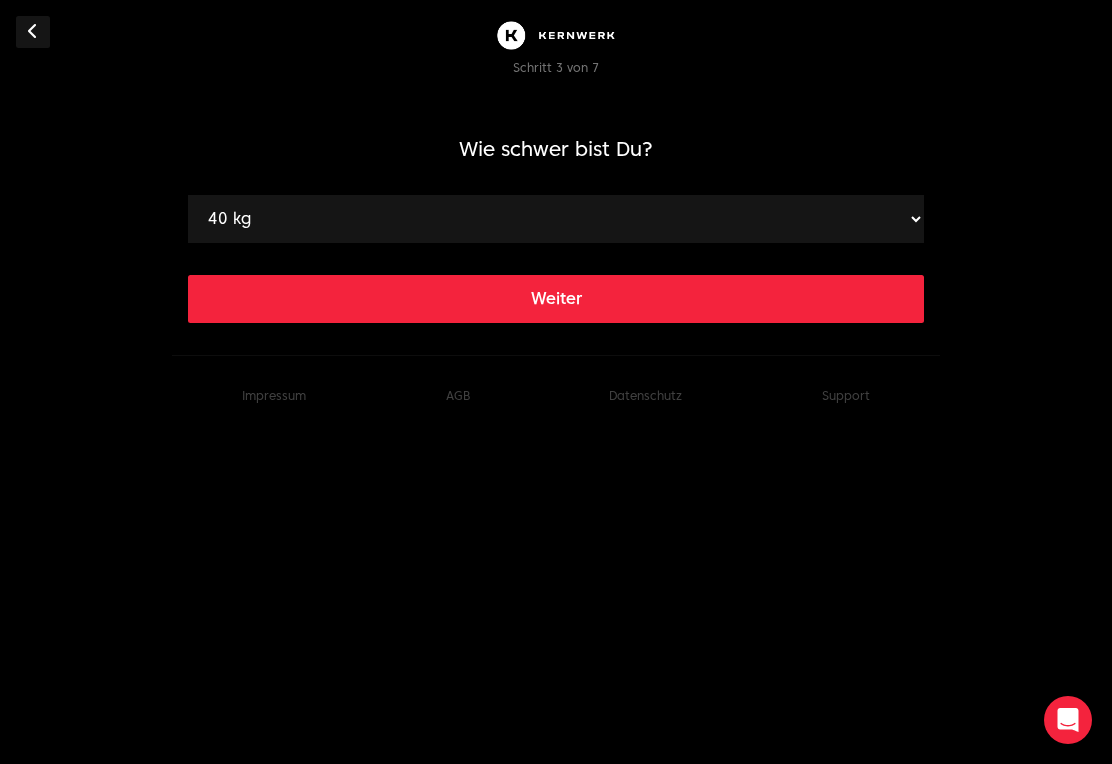 click on "40 kg 41 kg 42 kg 43 kg 44 kg 45 kg 46 kg 47 kg 48 kg 49 kg 50 kg 51 kg 52 kg 53 kg 54 kg 55 kg 56 kg 57 kg 58 kg 59 kg 60 kg 61 kg 62 kg 63 kg 64 kg 65 kg 66 kg 67 kg 68 kg 69 kg 70 kg 71 kg 72 kg 73 kg 74 kg 75 kg 76 kg 77 kg 78 kg 79 kg 80 kg 81 kg 82 kg 83 kg 84 kg 85 kg 86 kg 87 kg 88 kg 89 kg 90 kg 91 kg 92 kg 93 kg 94 kg 95 kg 96 kg 97 kg 98 kg 99 kg 100 kg 101 kg 102 kg 103 kg 104 kg 105 kg 106 kg 107 kg 108 kg 109 kg 110 kg 111 kg 112 kg 113 kg 114 kg 115 kg 116 kg 117 kg 118 kg 119 kg 120 kg 121 kg 122 kg 123 kg 124 kg 125 kg 126 kg 127 kg 128 kg 129 kg 130 kg 131 kg 132 kg 133 kg 134 kg 135 kg 136 kg 137 kg 138 kg 139 kg 140 kg 141 kg 142 kg 143 kg 144 kg 145 kg 146 kg 147 kg 148 kg 149 kg 150 kg 151 kg 152 kg 153 kg 154 kg 155 kg 156 kg 157 kg 158 kg 159 kg 160 kg 161 kg 162 kg 163 kg 164 kg 165 kg 166 kg 167 kg 168 kg 169 kg 170 kg 171 kg 172 kg 173 kg 174 kg 175 kg 176 kg 177 kg 178 kg 179 kg 180 kg 181 kg 182 kg 183 kg 184 kg 185 kg 186 kg 187 kg 188 kg 189 kg 190 kg 191 kg 192 kg 193 kg 194 kg" at bounding box center [556, 219] 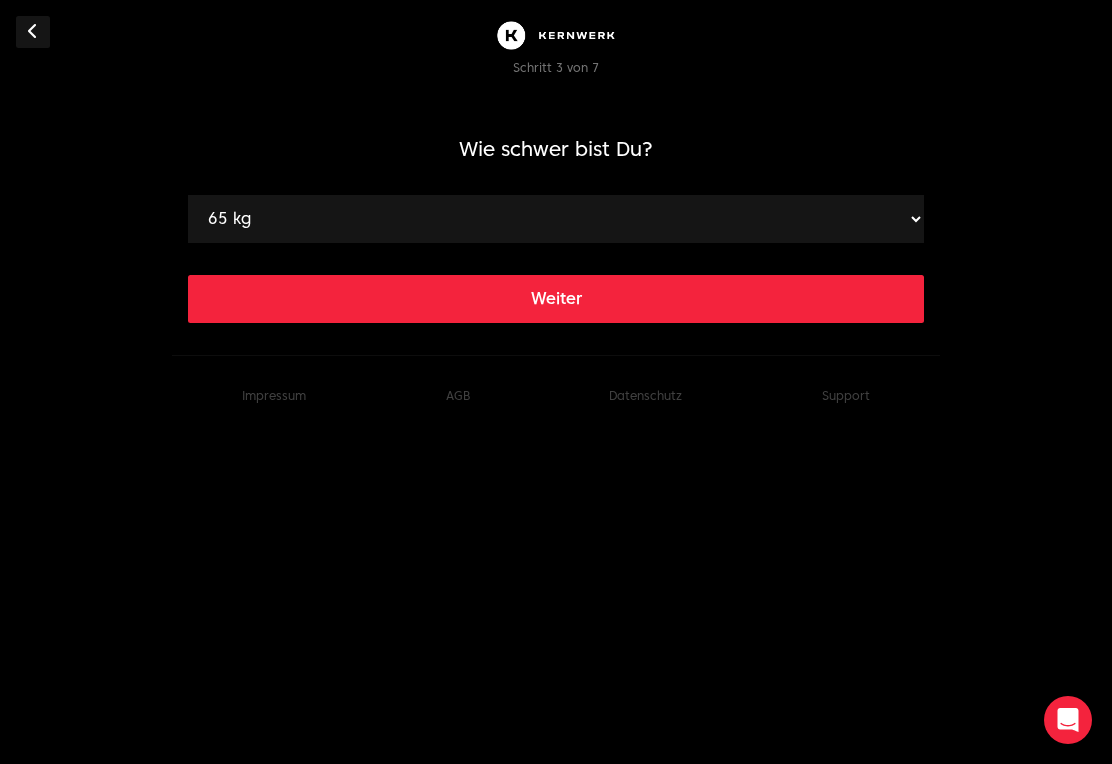 click on "Weiter" at bounding box center [556, 299] 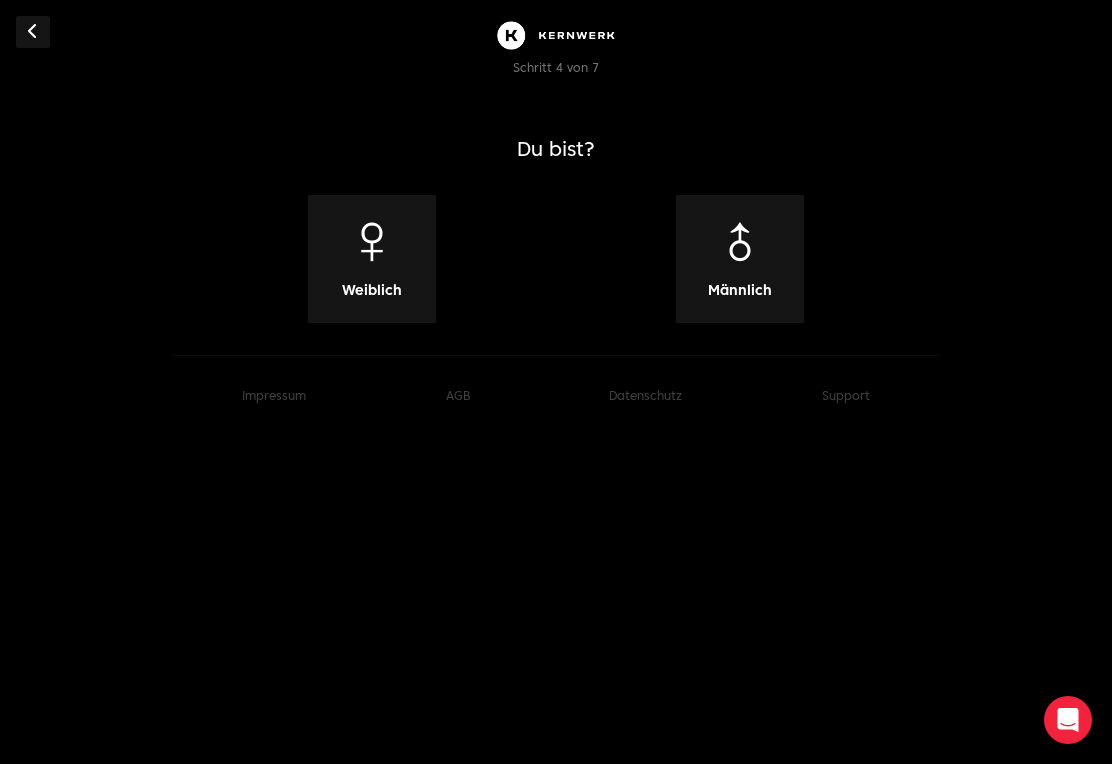 click on "Weiblich" at bounding box center (372, 290) 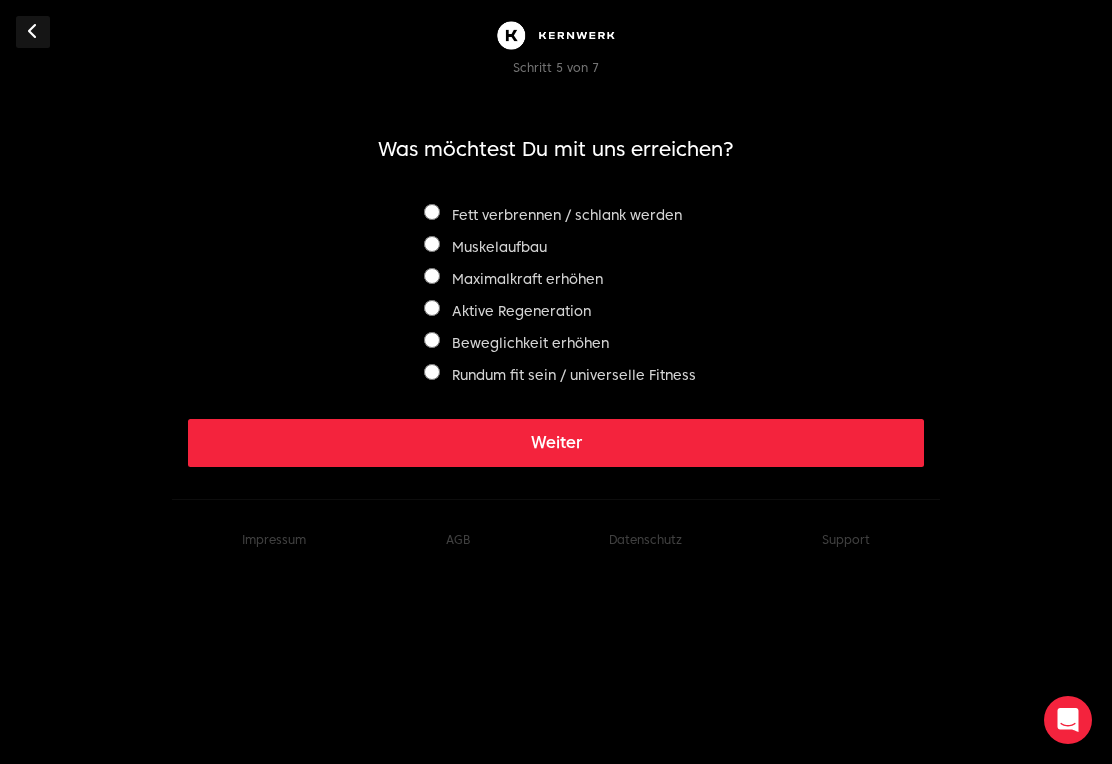 click on "Weiter" at bounding box center (556, 443) 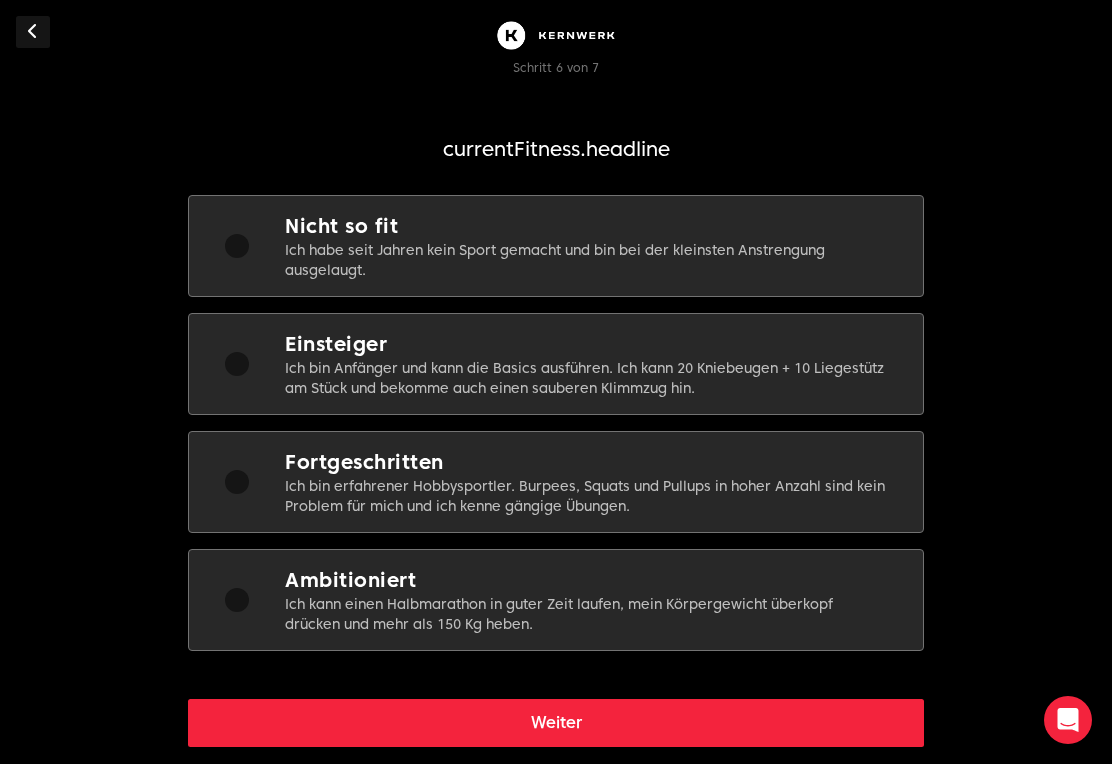 click on "Ich bin Anfänger und kann die Basics ausführen. Ich kann 20 Kniebeugen + 10 Liegestütz am Stück und bekomme auch einen sauberen Klimmzug hin." at bounding box center [588, 378] 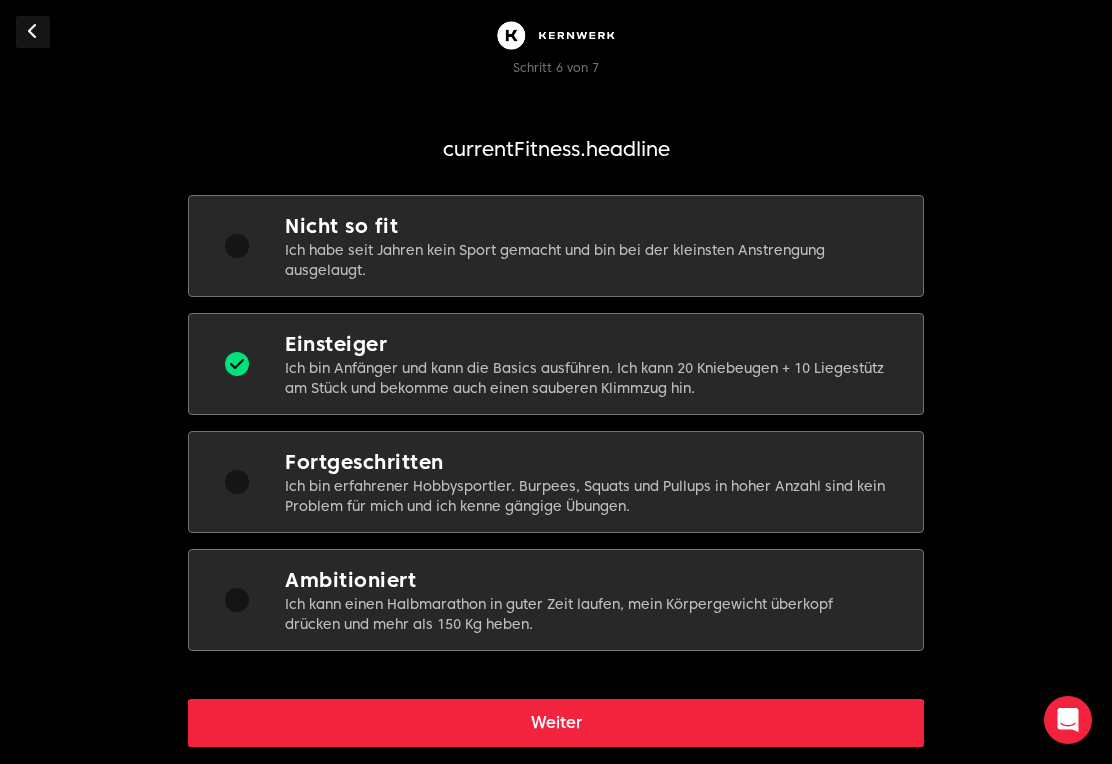 click on "Weiter" at bounding box center [556, 723] 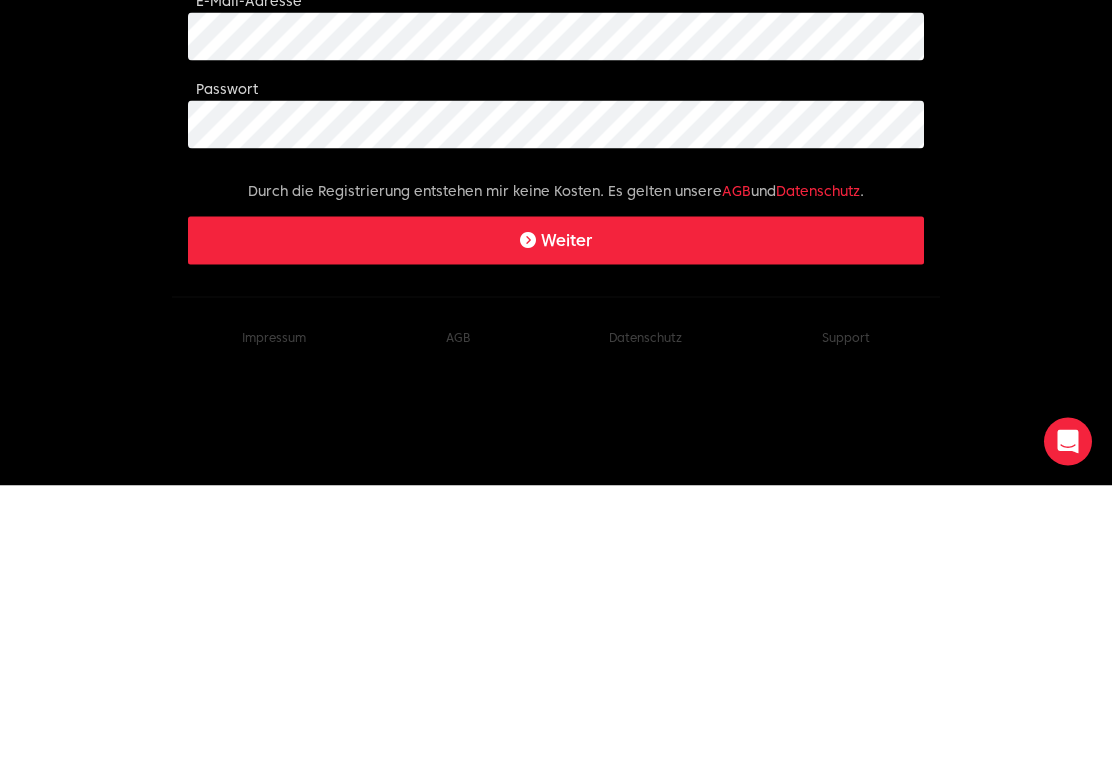 click on "Weiter" at bounding box center (556, 519) 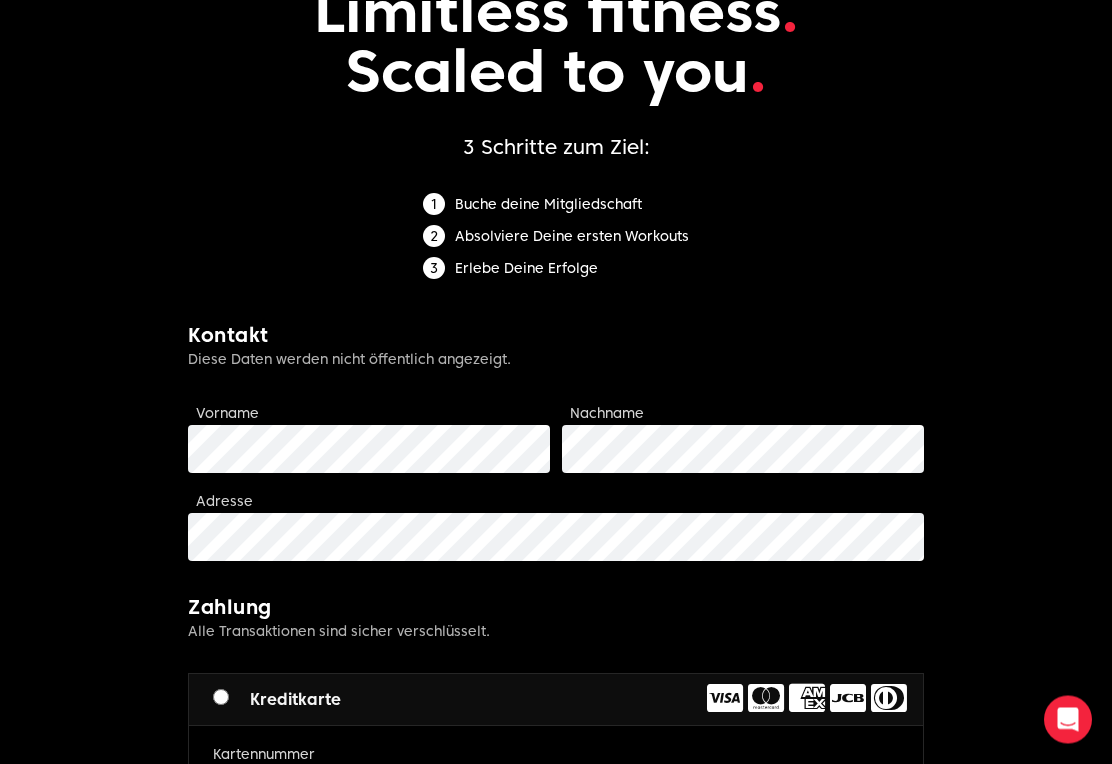 scroll, scrollTop: 132, scrollLeft: 0, axis: vertical 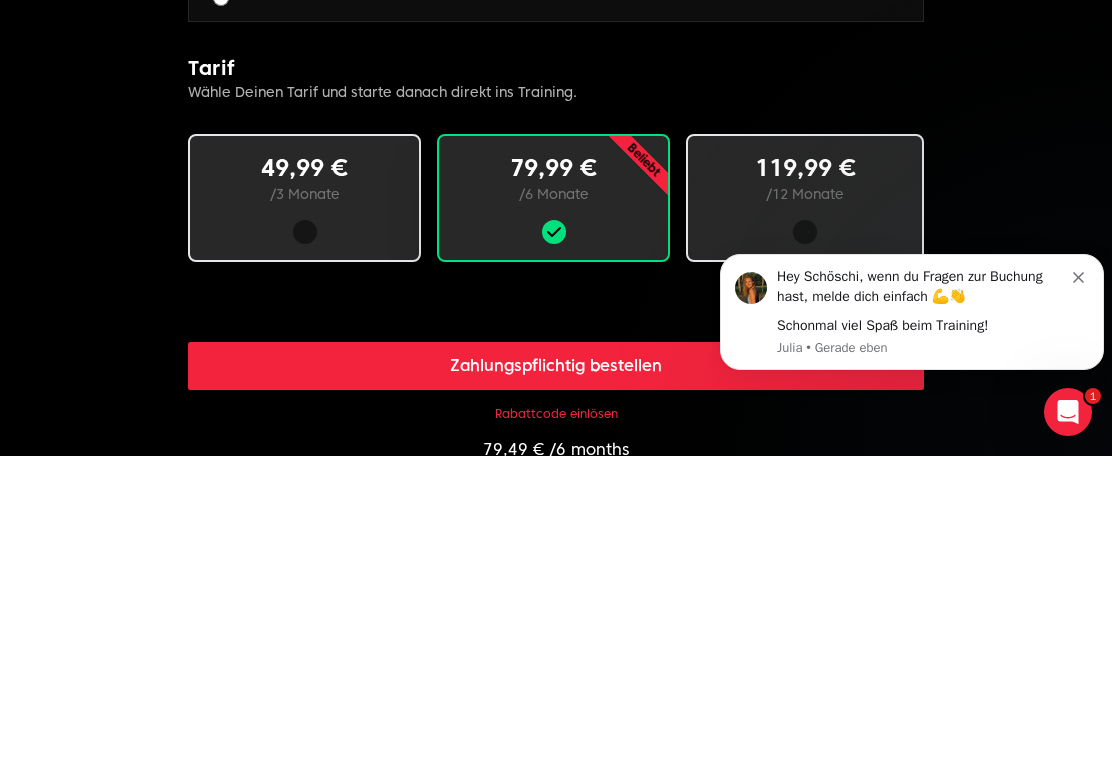 click at bounding box center [305, 540] 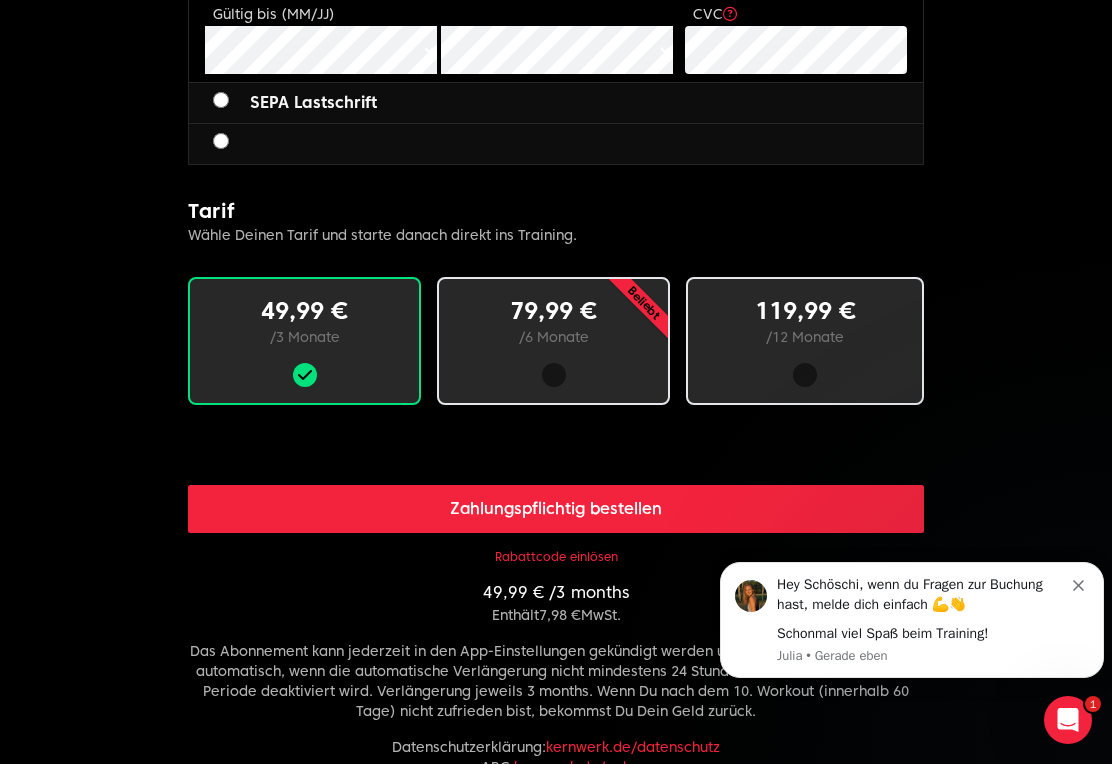 scroll, scrollTop: 1040, scrollLeft: 0, axis: vertical 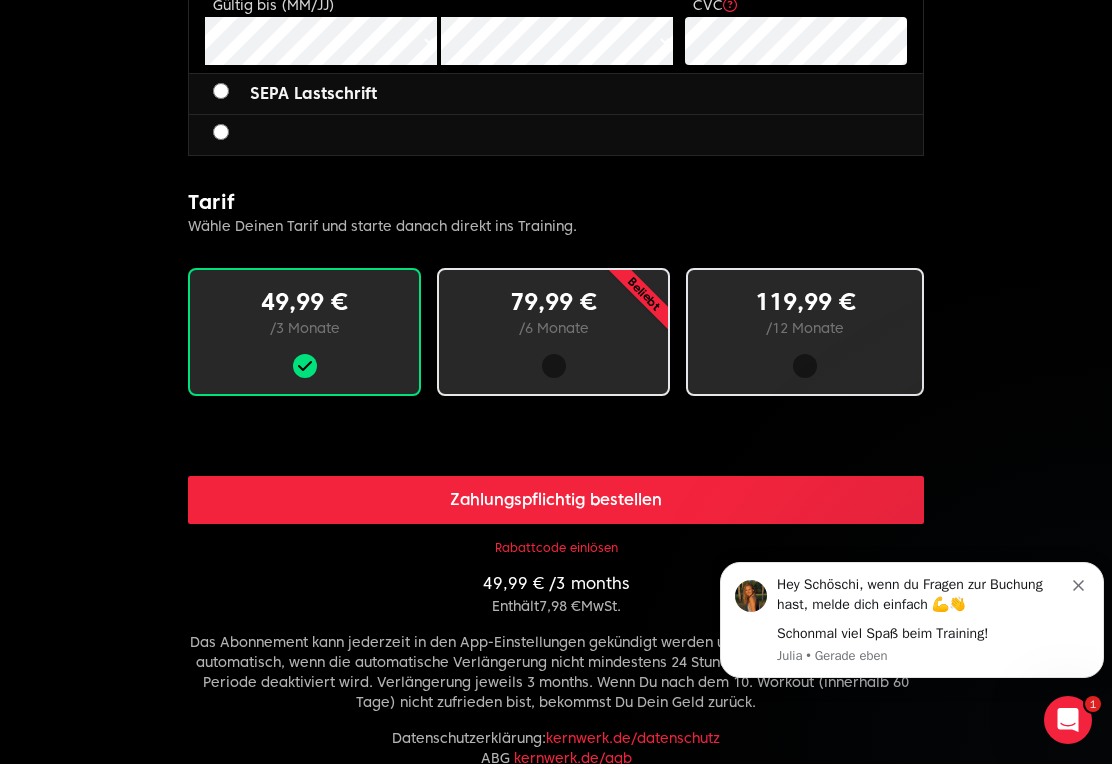 click on "Zahlungspflichtig bestellen" at bounding box center [556, 500] 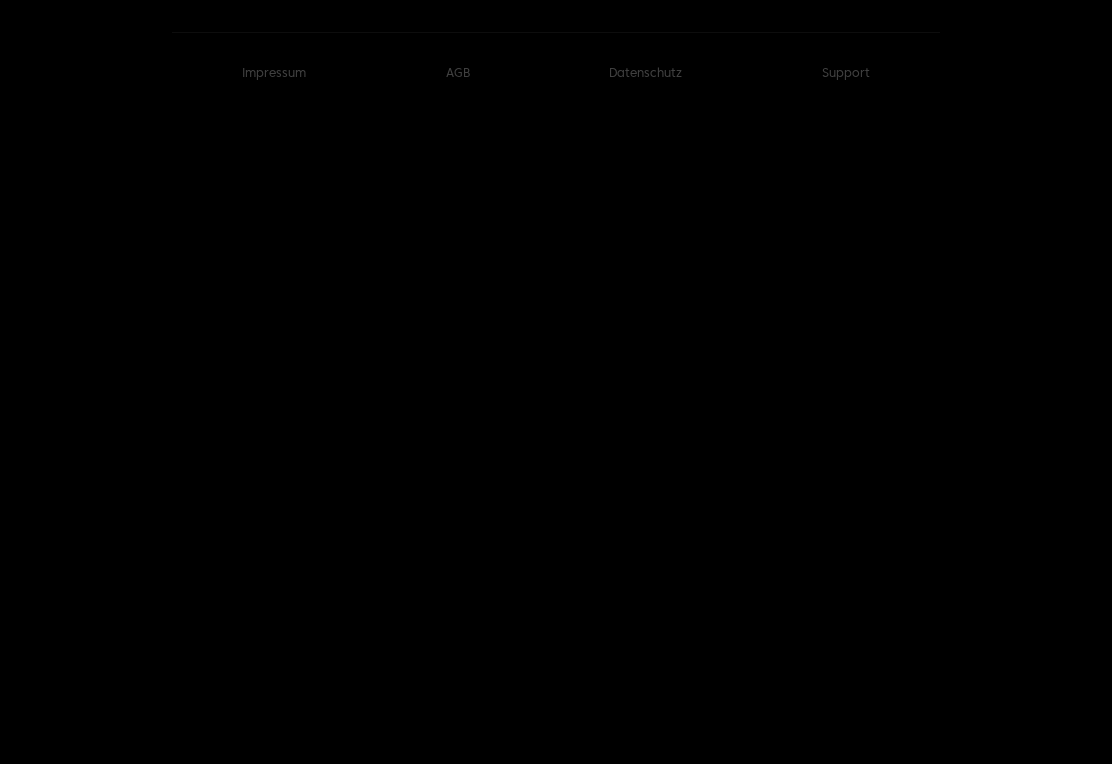scroll, scrollTop: 0, scrollLeft: 0, axis: both 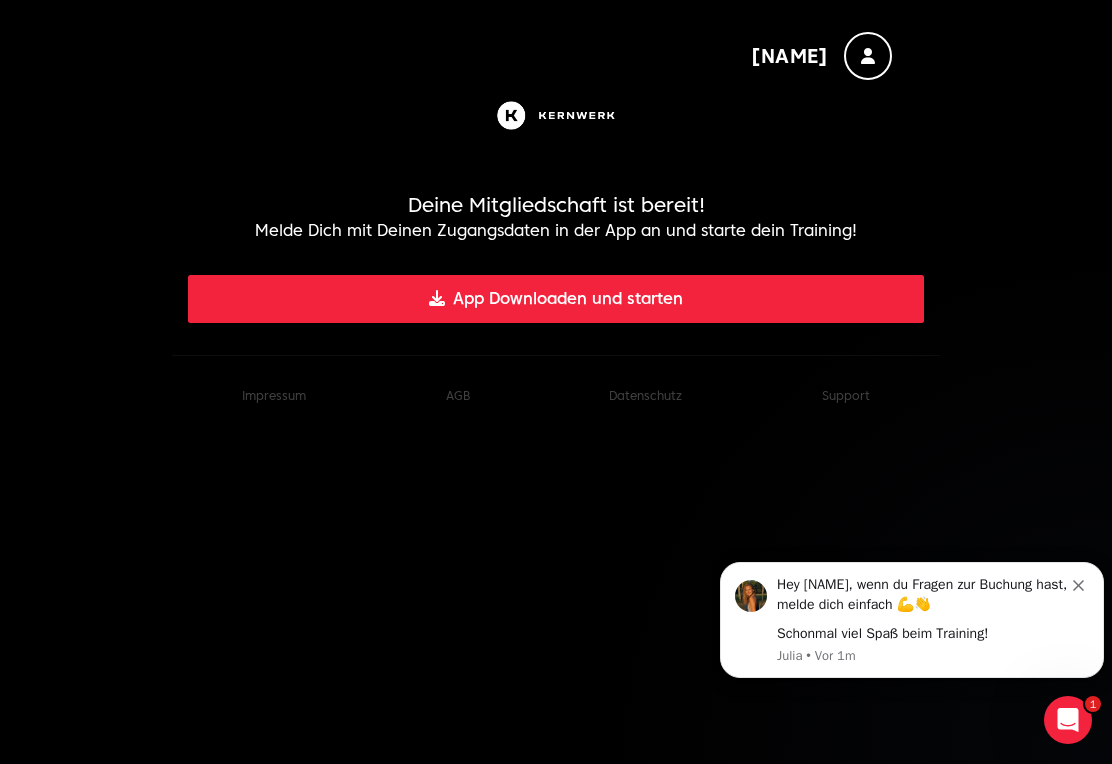 click on "App Downloaden und starten" at bounding box center (556, 299) 